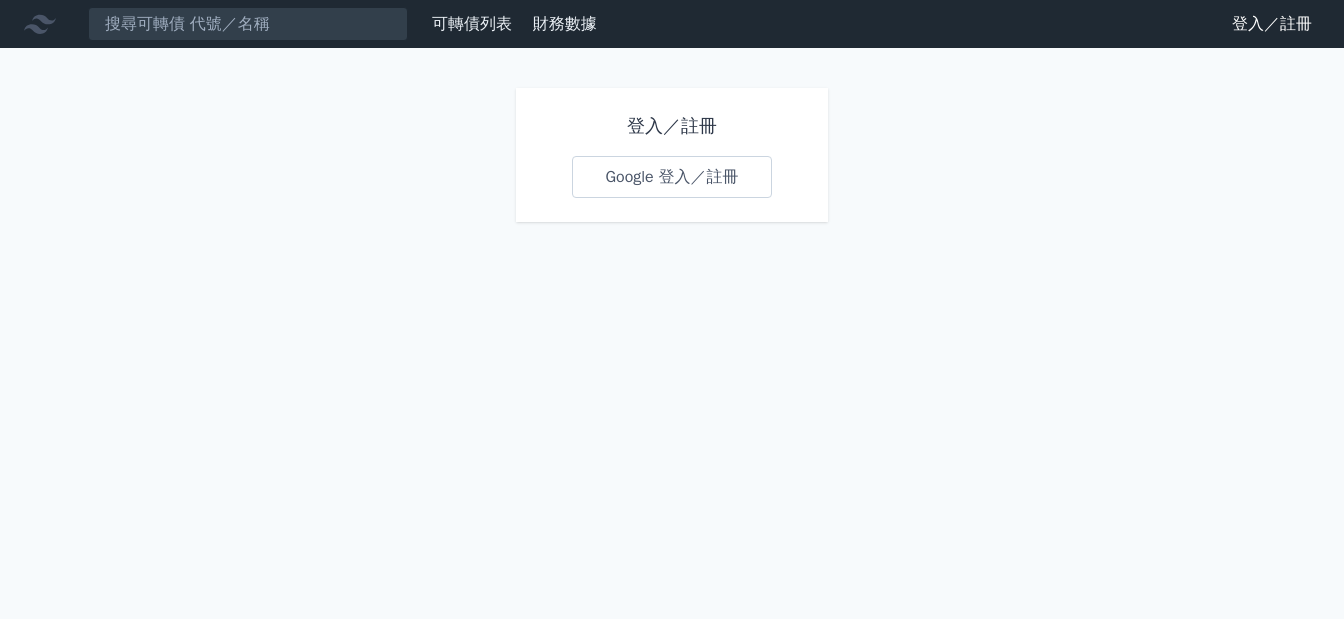 scroll, scrollTop: 0, scrollLeft: 0, axis: both 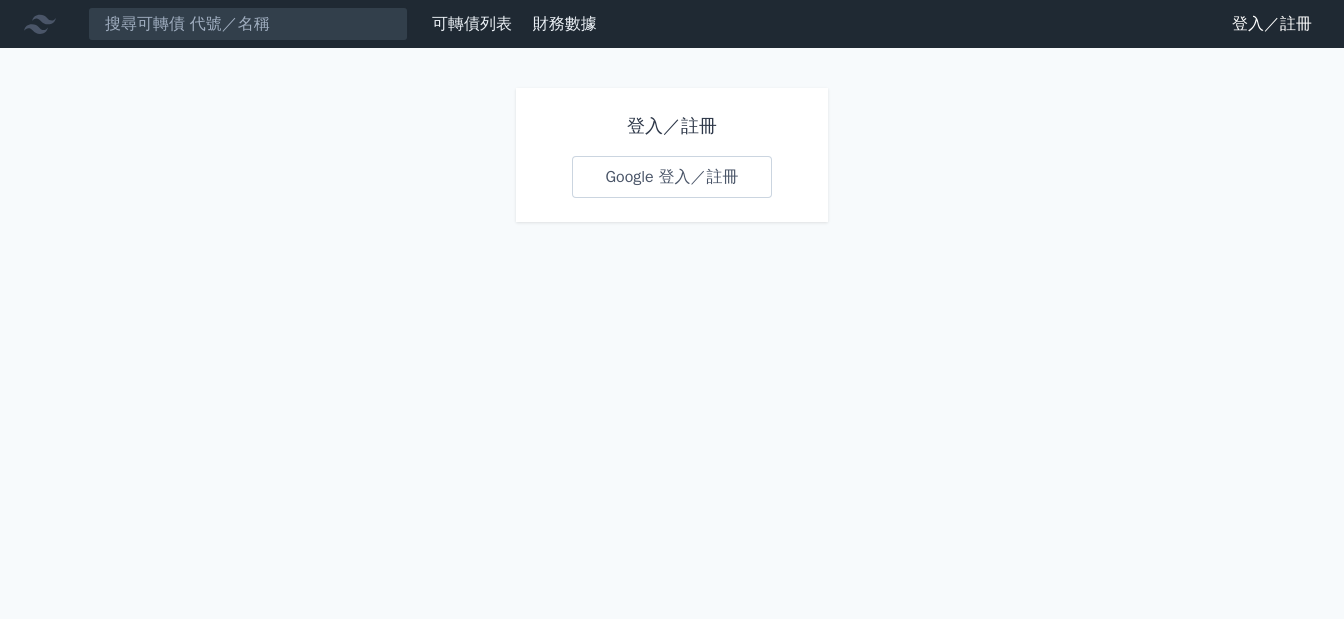 drag, startPoint x: 550, startPoint y: 157, endPoint x: 584, endPoint y: 171, distance: 36.769554 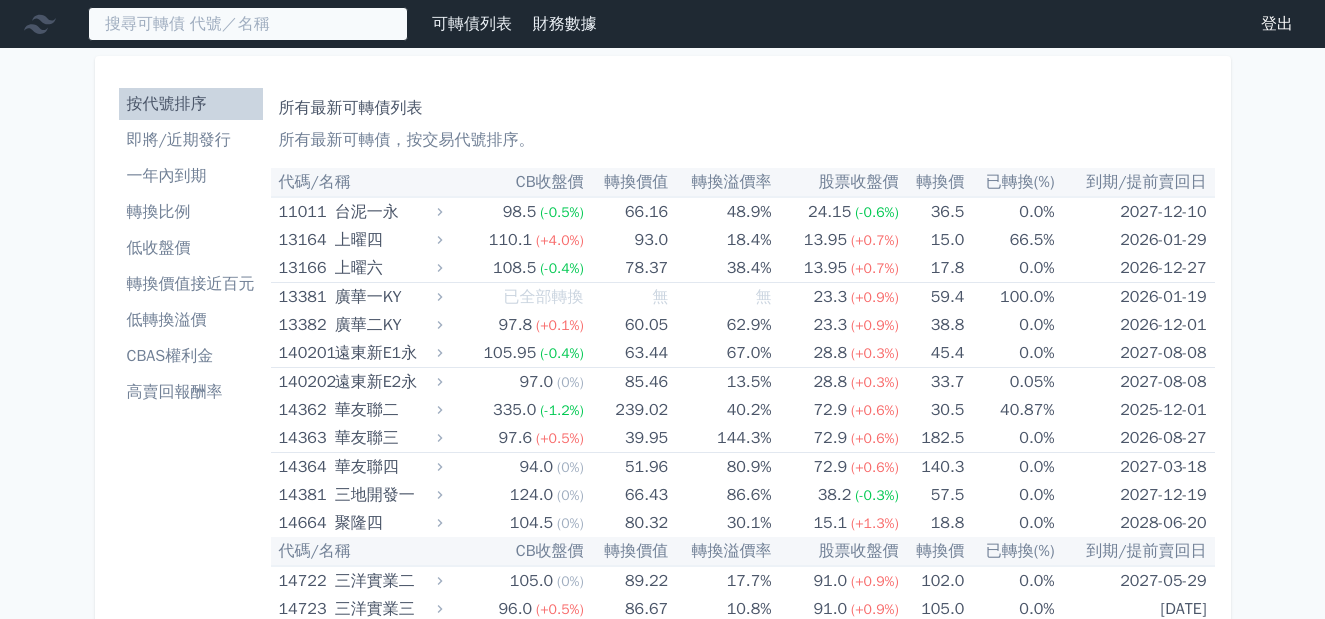 click at bounding box center (248, 24) 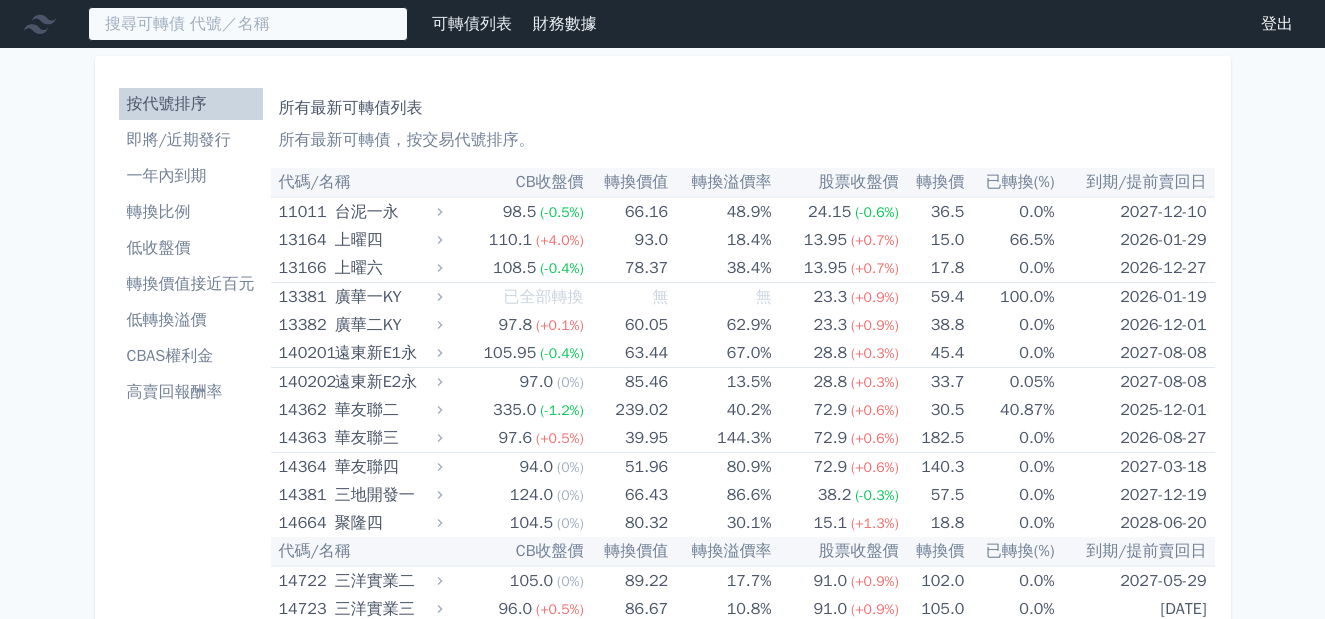 scroll, scrollTop: 0, scrollLeft: 0, axis: both 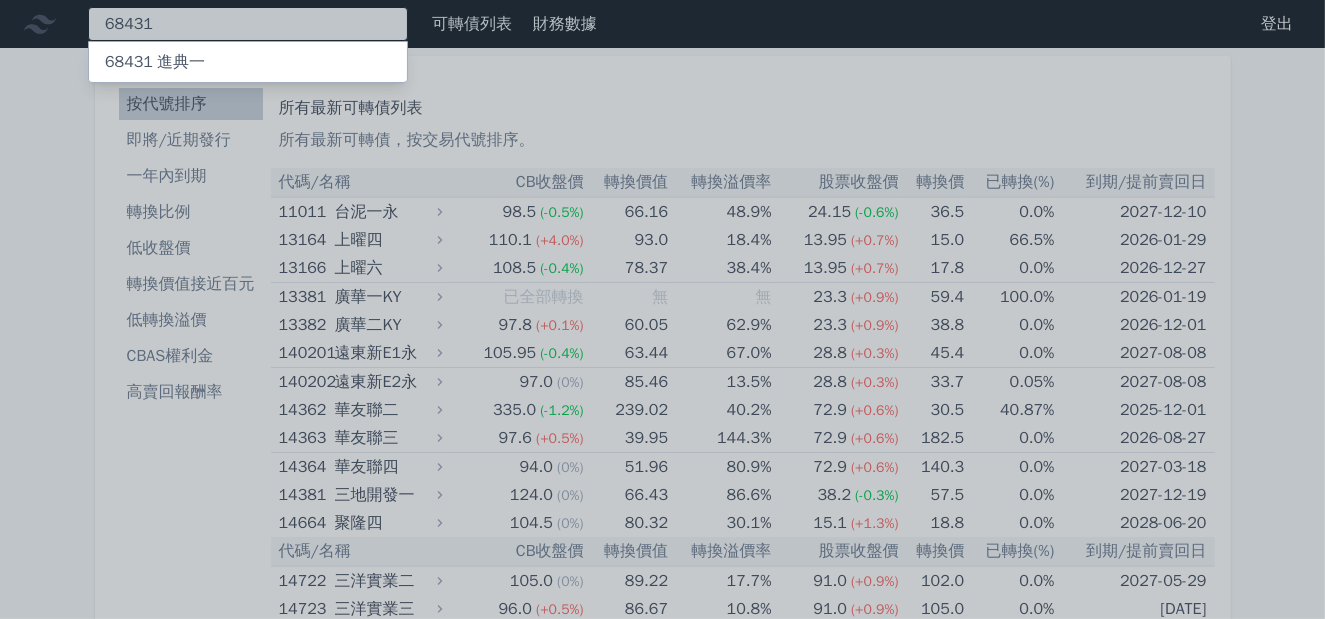 type on "68431" 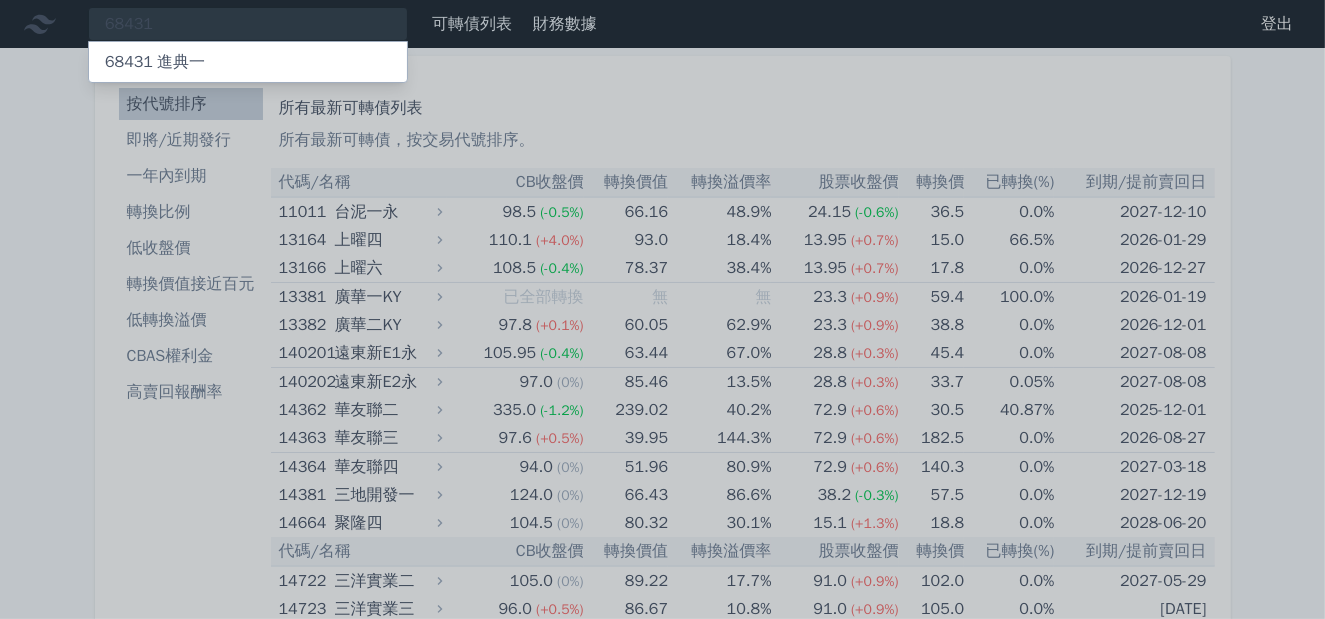 click on "[NUM] [CHINESE] [CHINESE]" at bounding box center [155, 62] 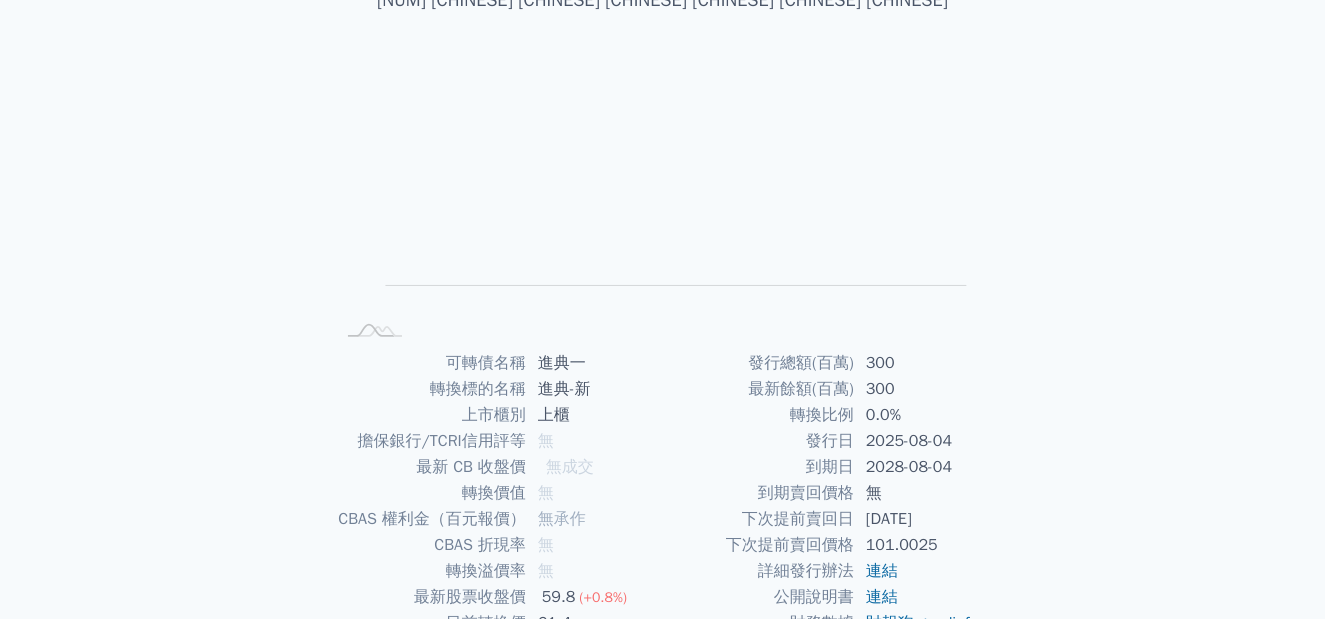 scroll, scrollTop: 250, scrollLeft: 0, axis: vertical 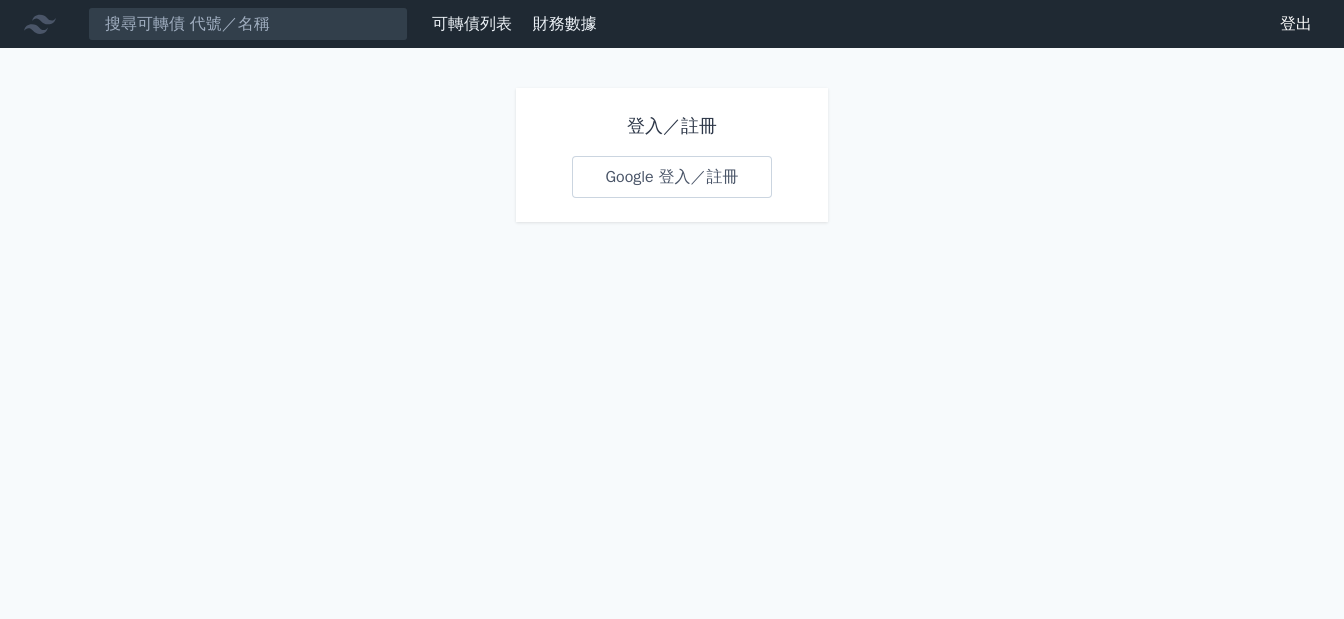 click on "Google 登入／註冊" at bounding box center (671, 177) 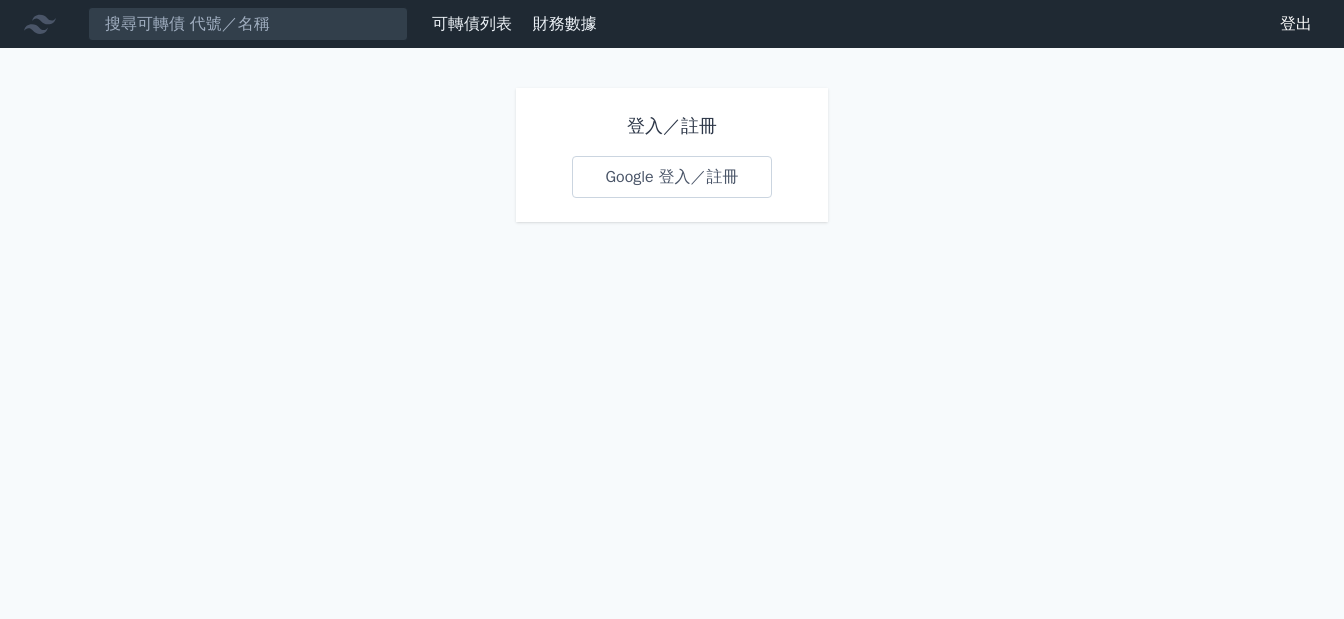 scroll, scrollTop: 0, scrollLeft: 0, axis: both 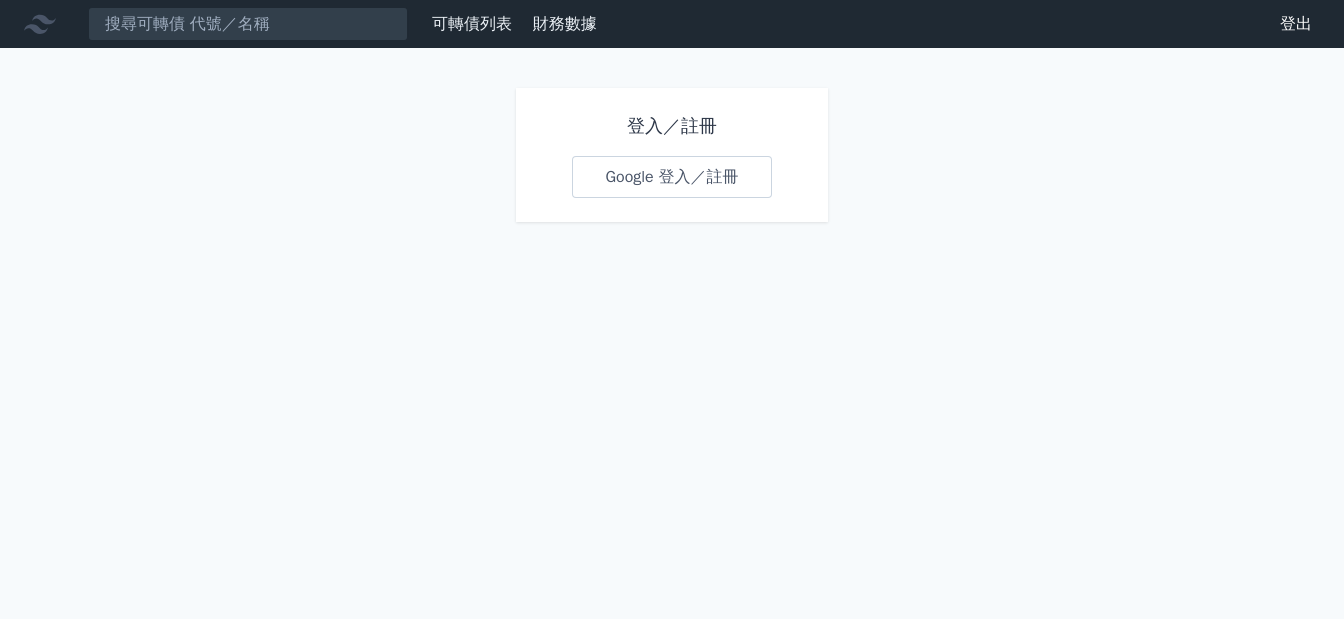 click on "Google 登入／註冊" at bounding box center (671, 177) 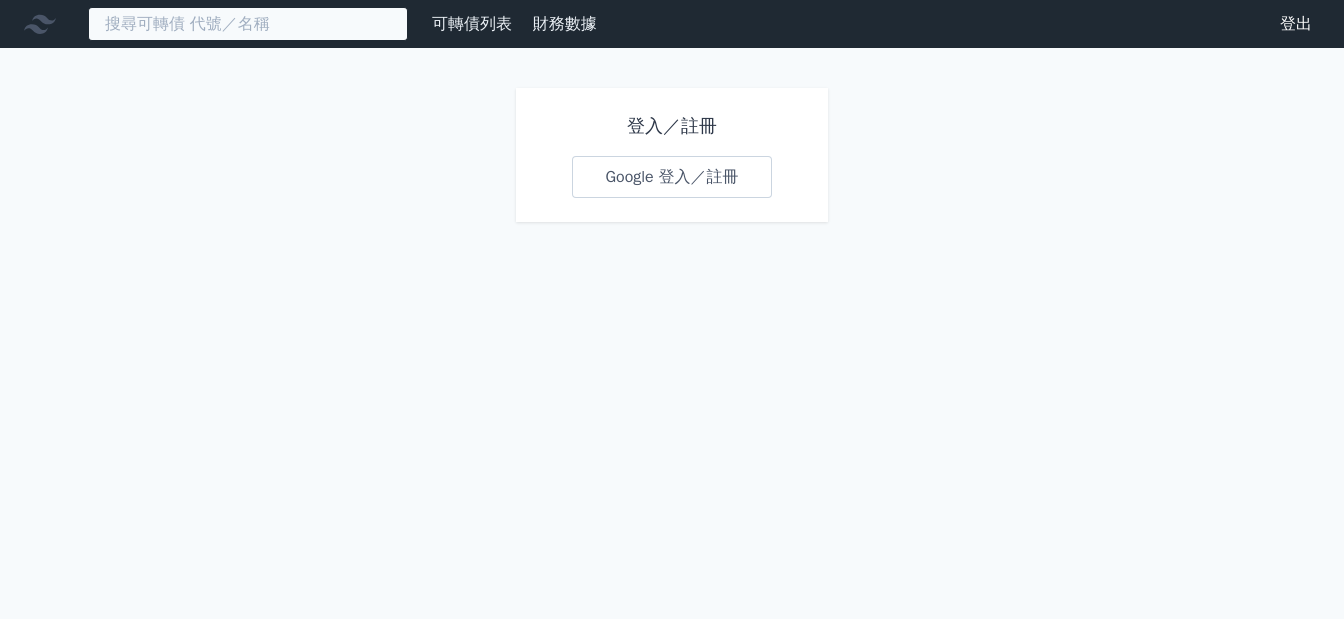 click at bounding box center [248, 24] 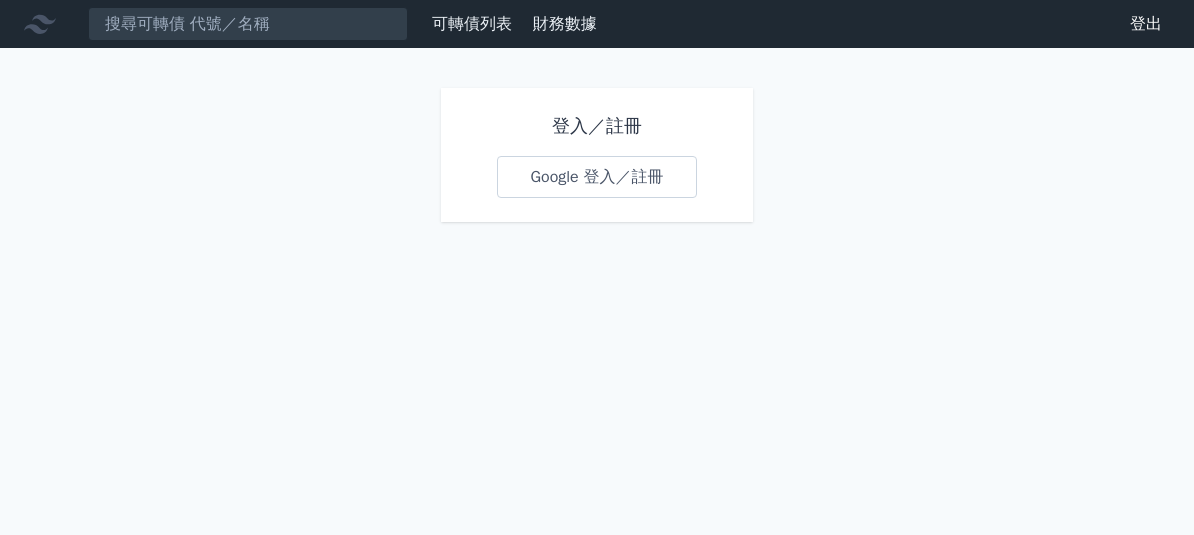scroll, scrollTop: 0, scrollLeft: 0, axis: both 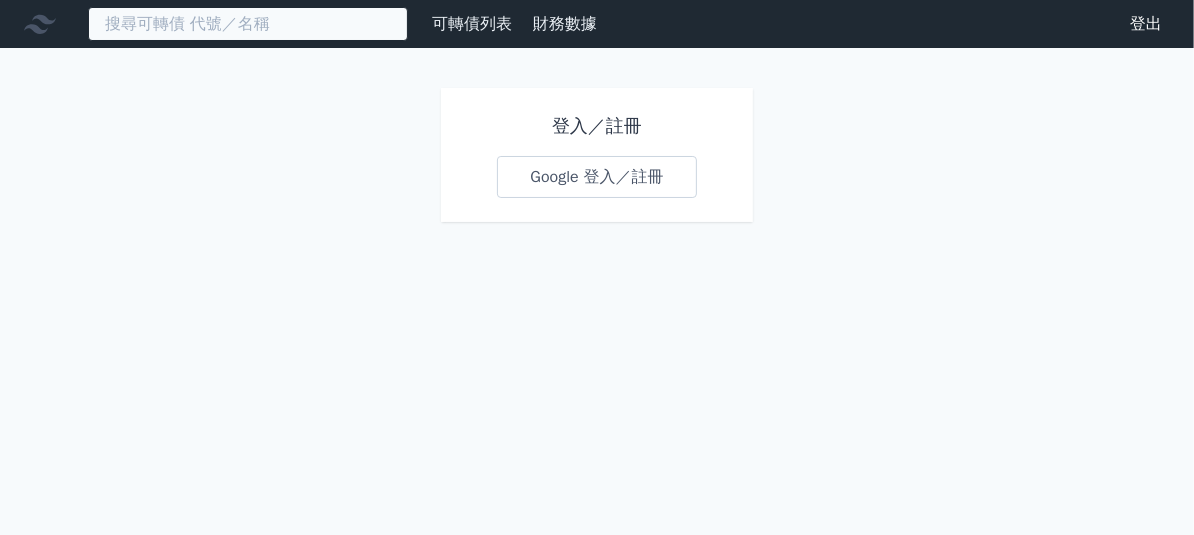 click at bounding box center [248, 24] 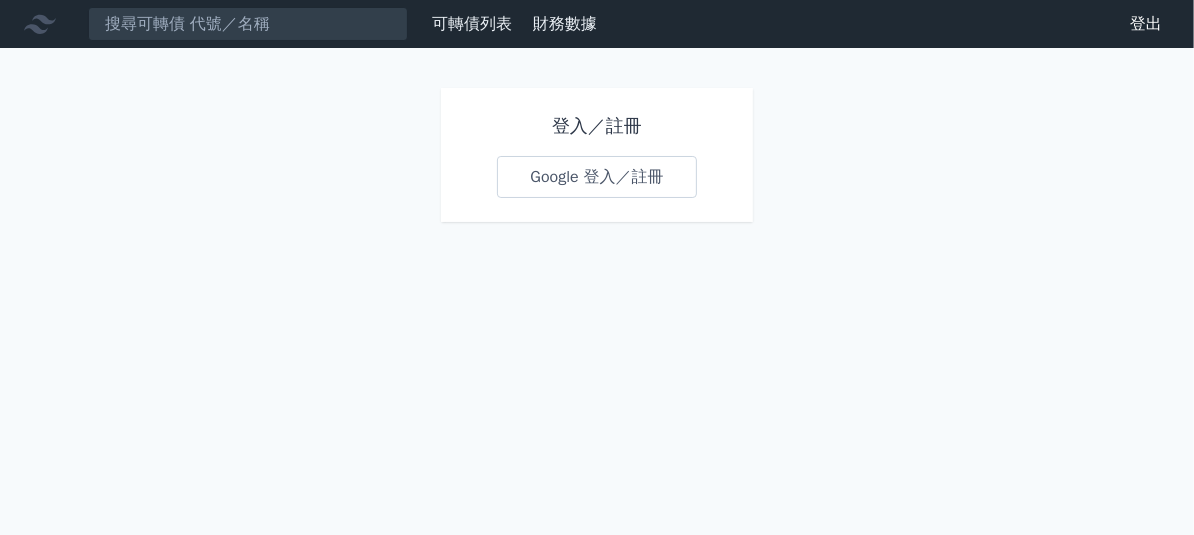 click on "Google 登入／註冊" at bounding box center [596, 177] 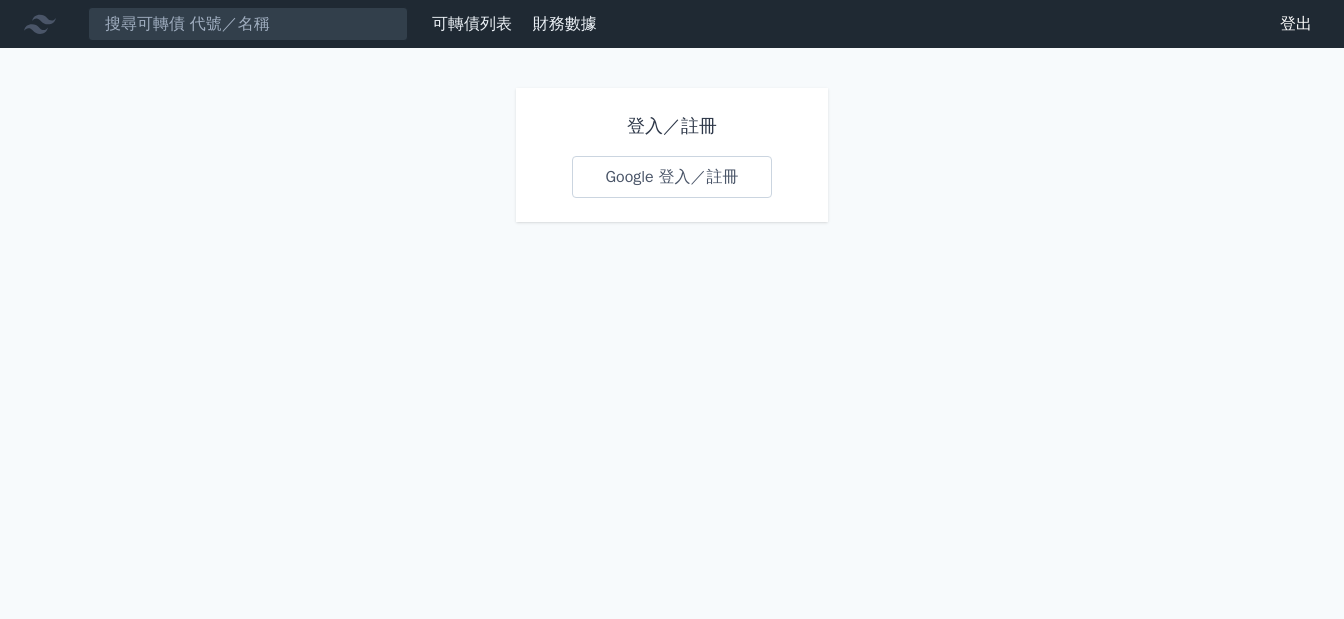 scroll, scrollTop: 0, scrollLeft: 0, axis: both 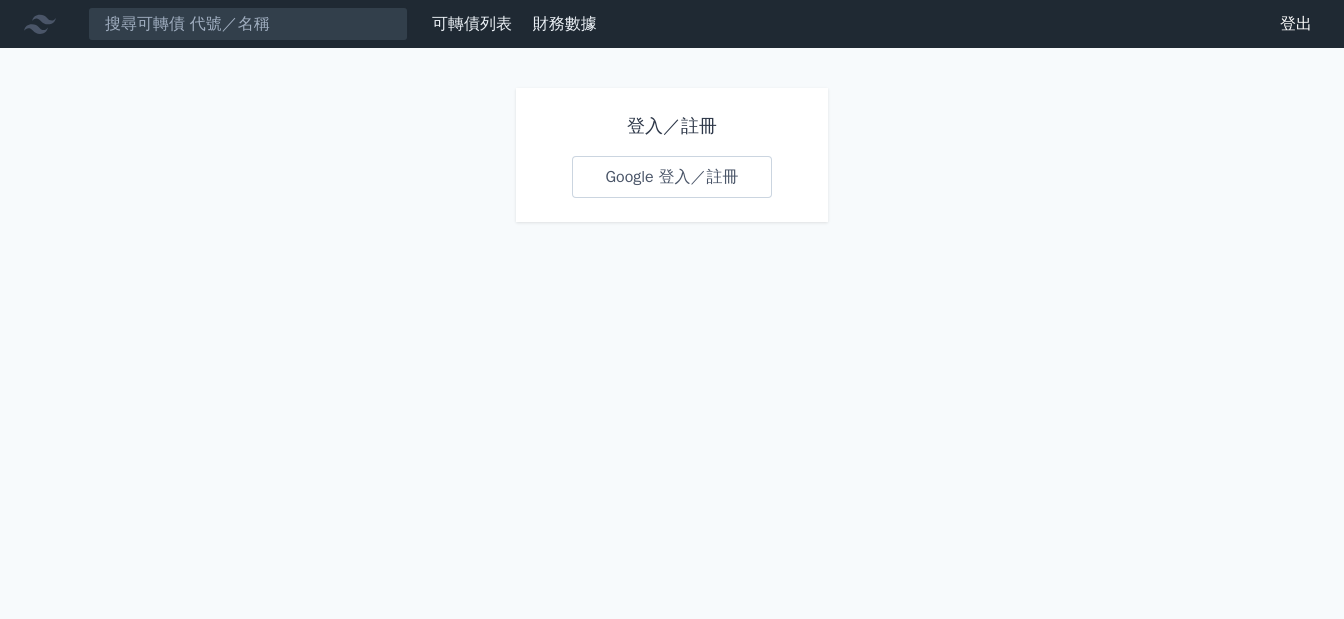 click on "Google 登入／註冊" at bounding box center [671, 177] 